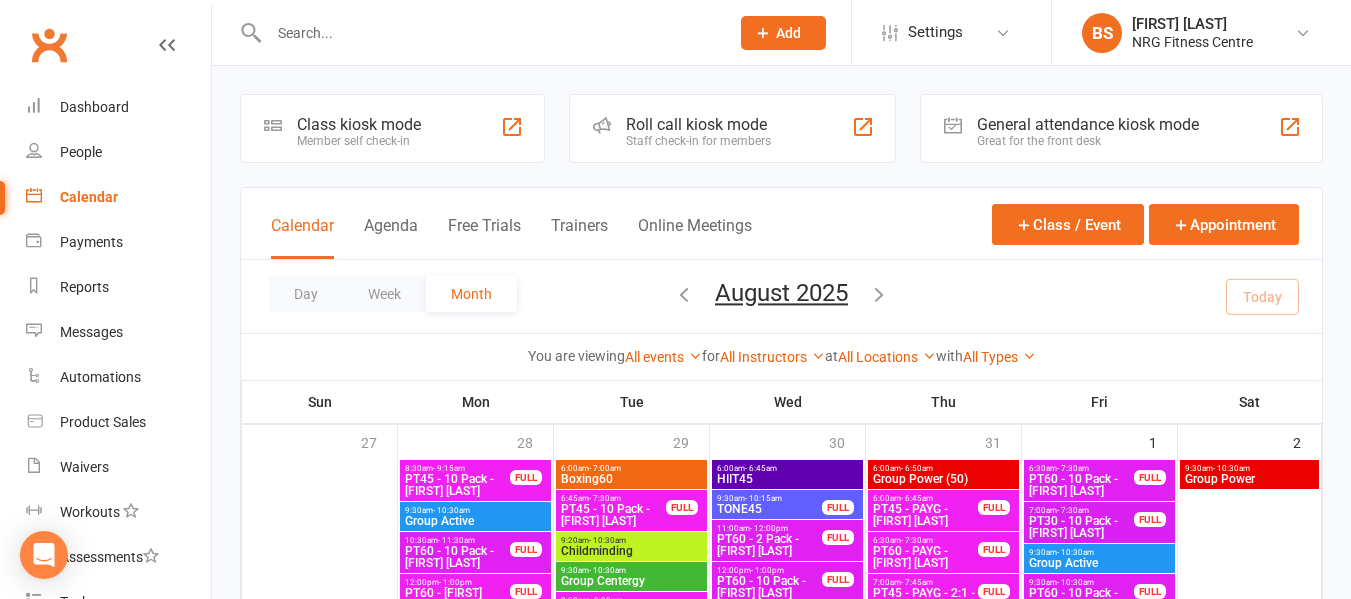 scroll, scrollTop: 0, scrollLeft: 0, axis: both 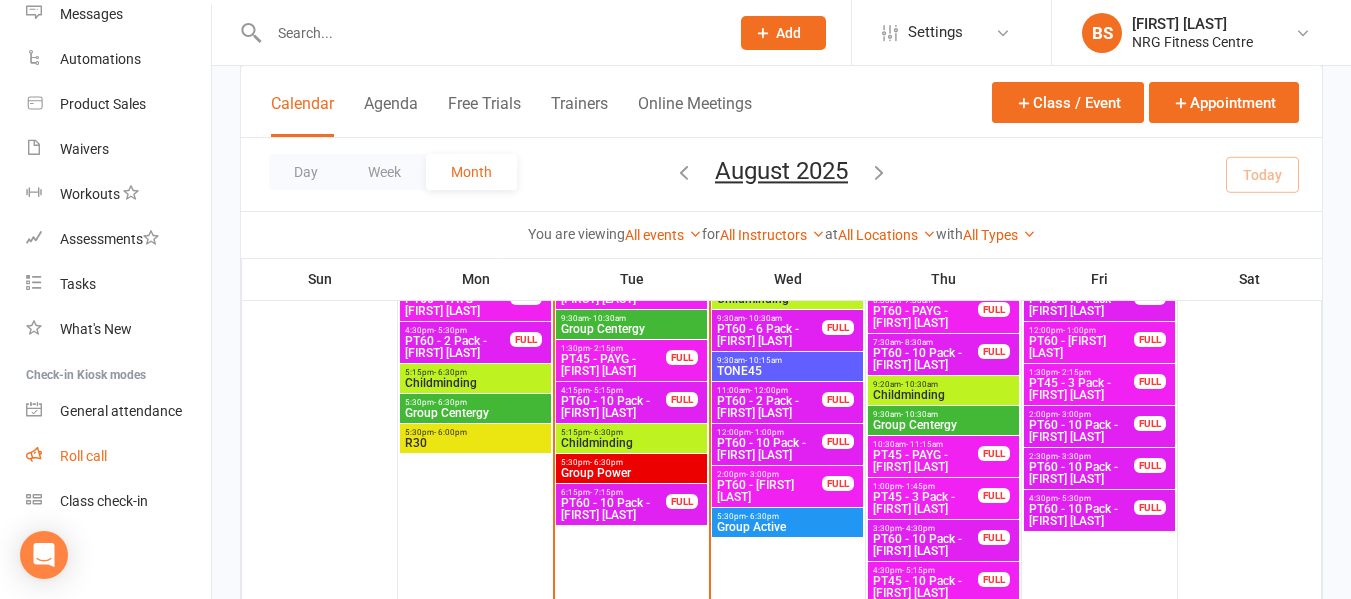 click on "Roll call" at bounding box center [83, 456] 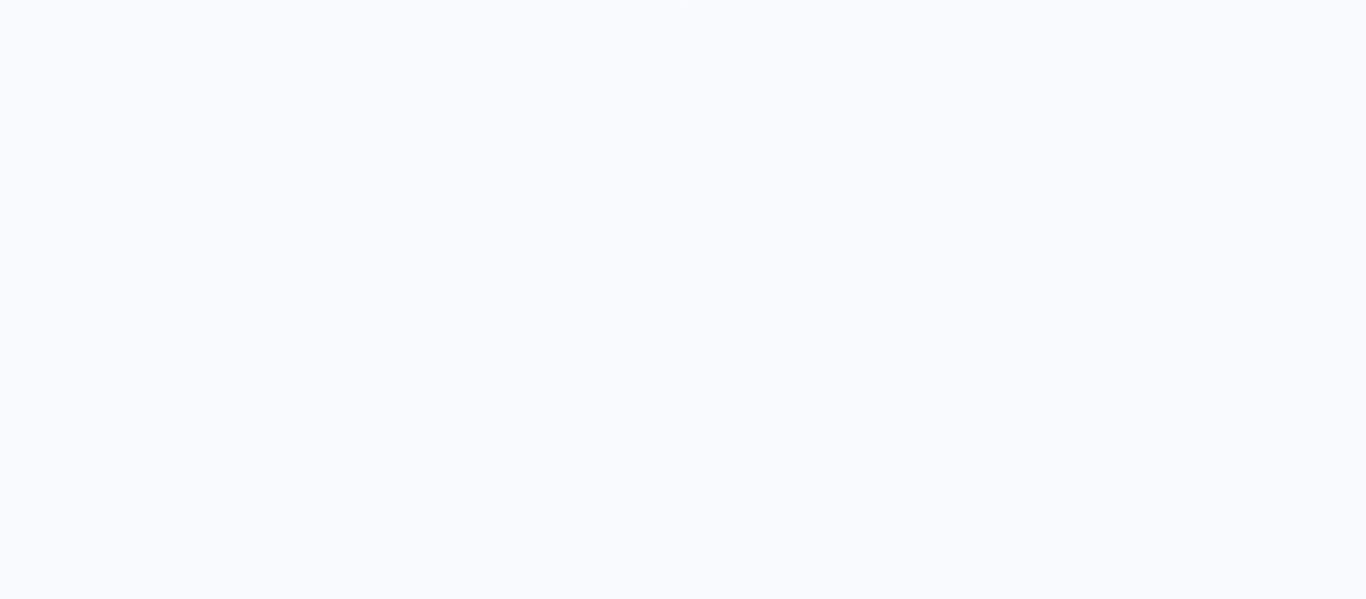 scroll, scrollTop: 0, scrollLeft: 0, axis: both 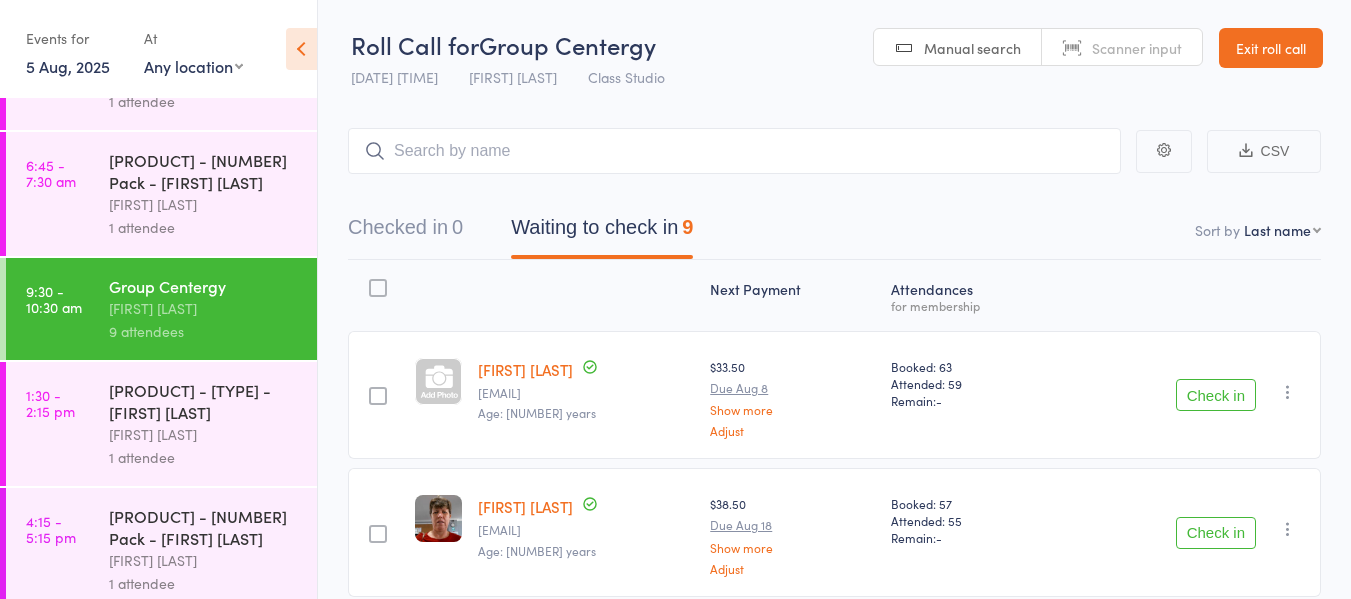 click on "Group Centergy" at bounding box center (204, 286) 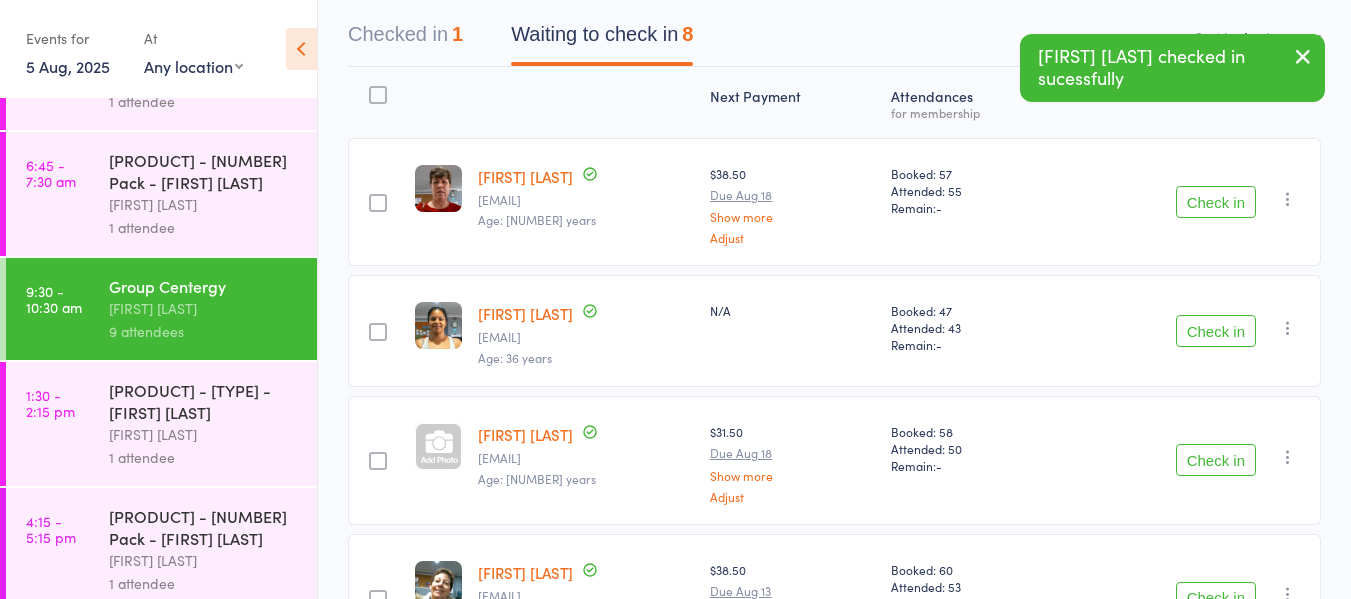 scroll, scrollTop: 200, scrollLeft: 0, axis: vertical 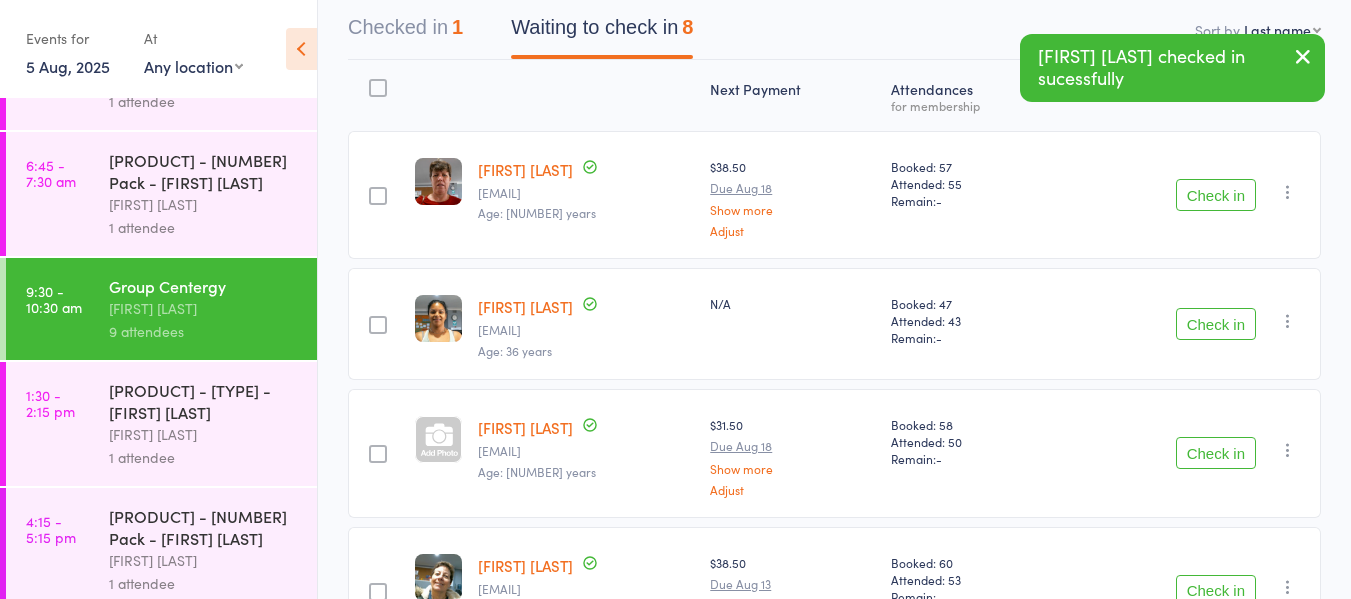 click on "Check in" at bounding box center (1216, 453) 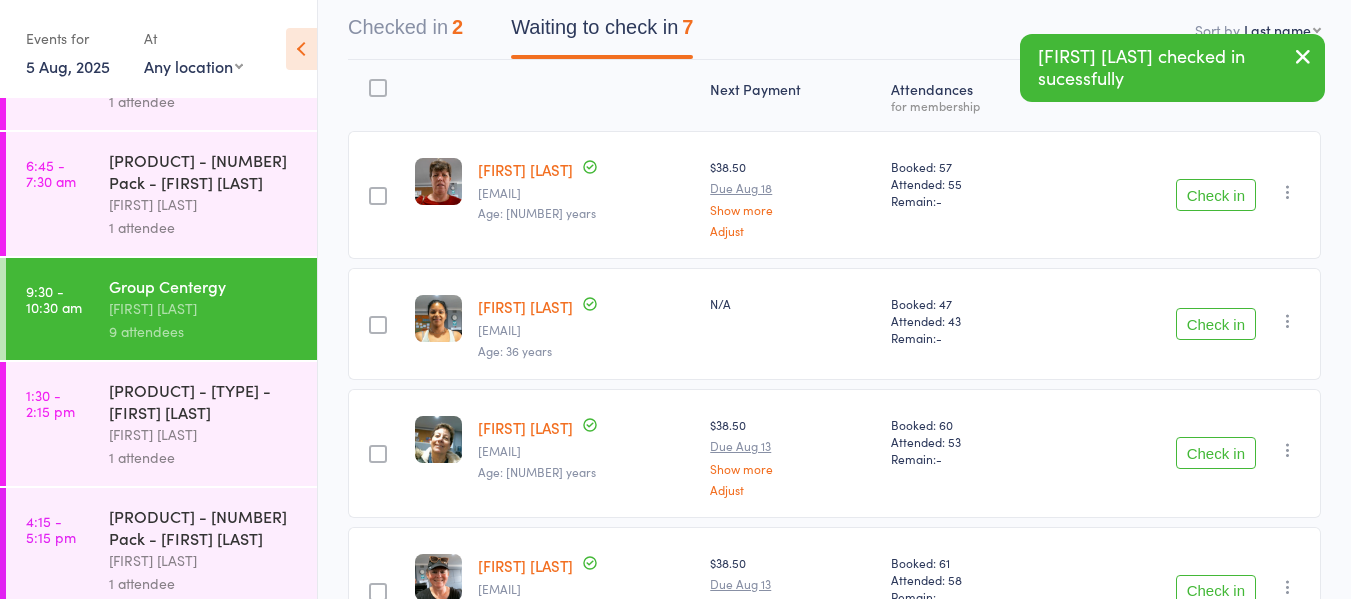 click on "Check in" at bounding box center [1216, 453] 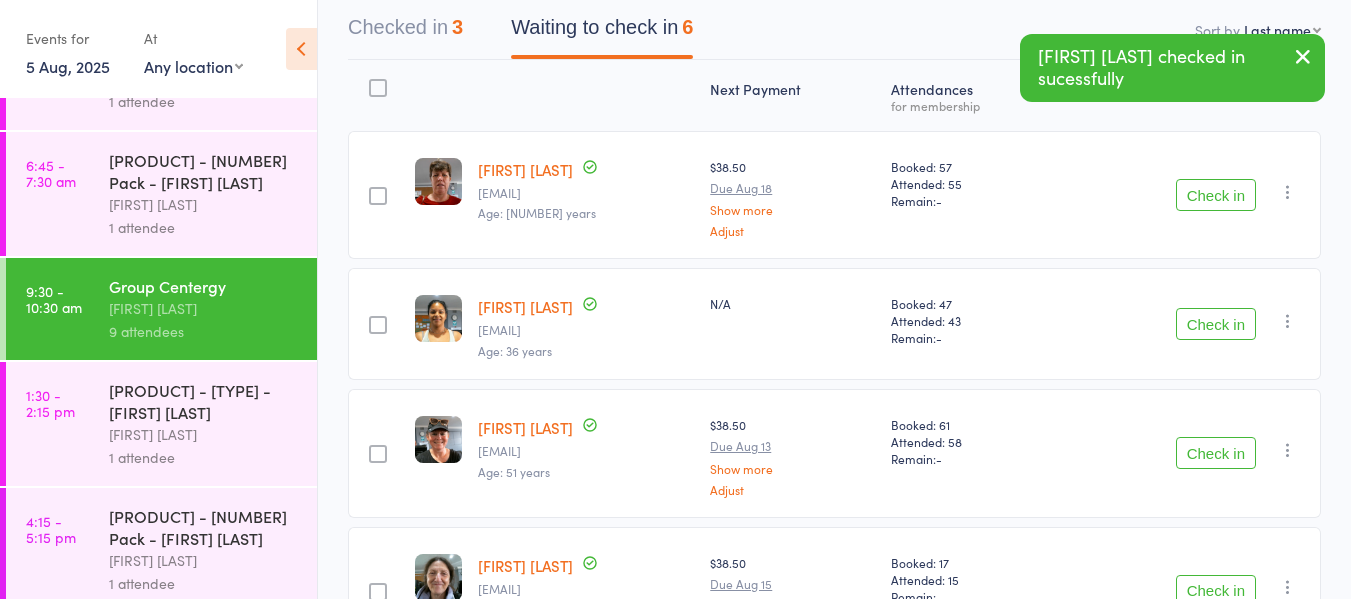 click on "Check in" at bounding box center (1216, 453) 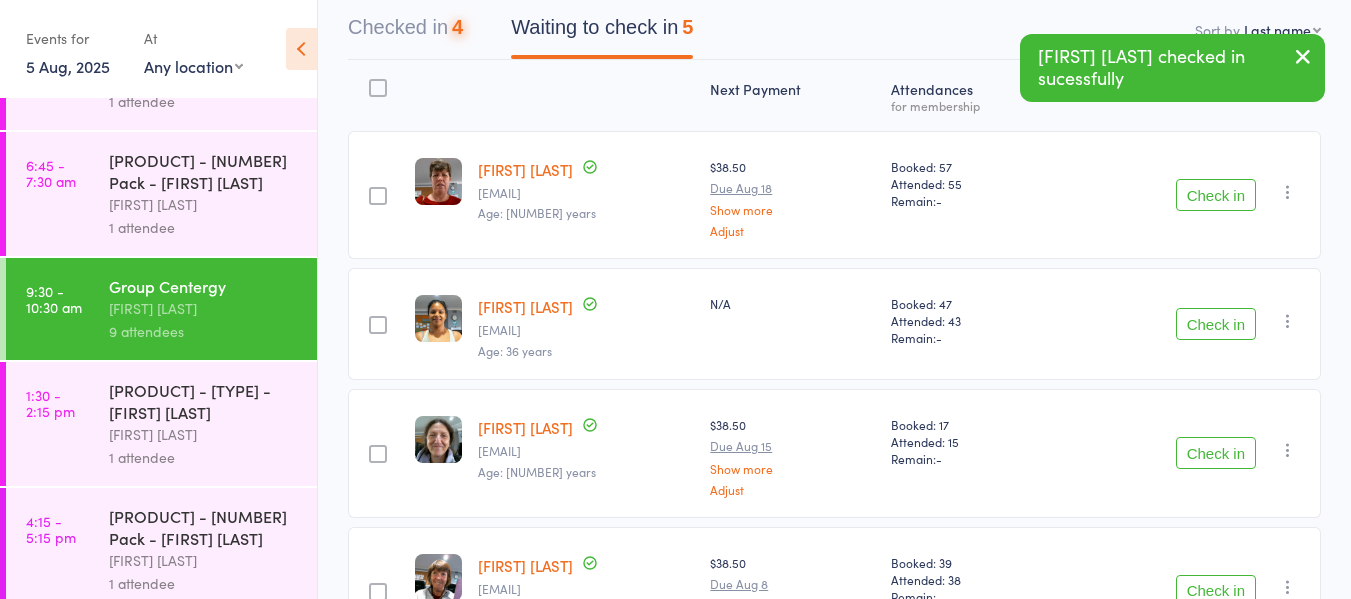 click on "Check in" at bounding box center (1216, 453) 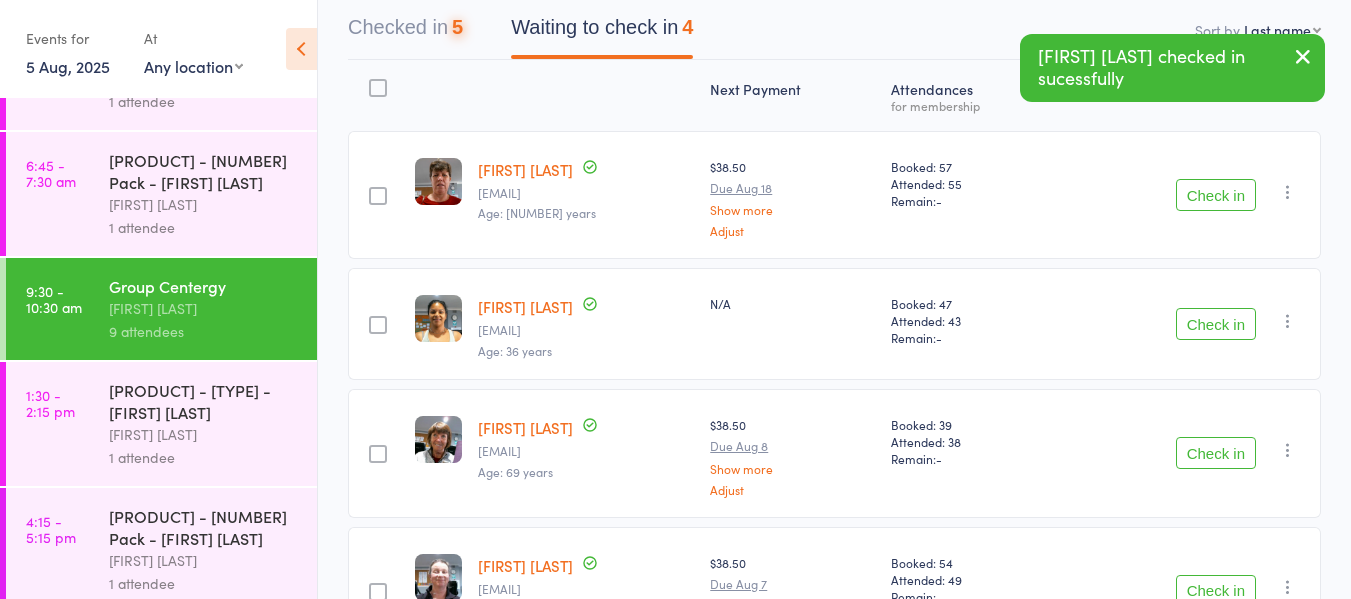 click on "Check in" at bounding box center (1216, 453) 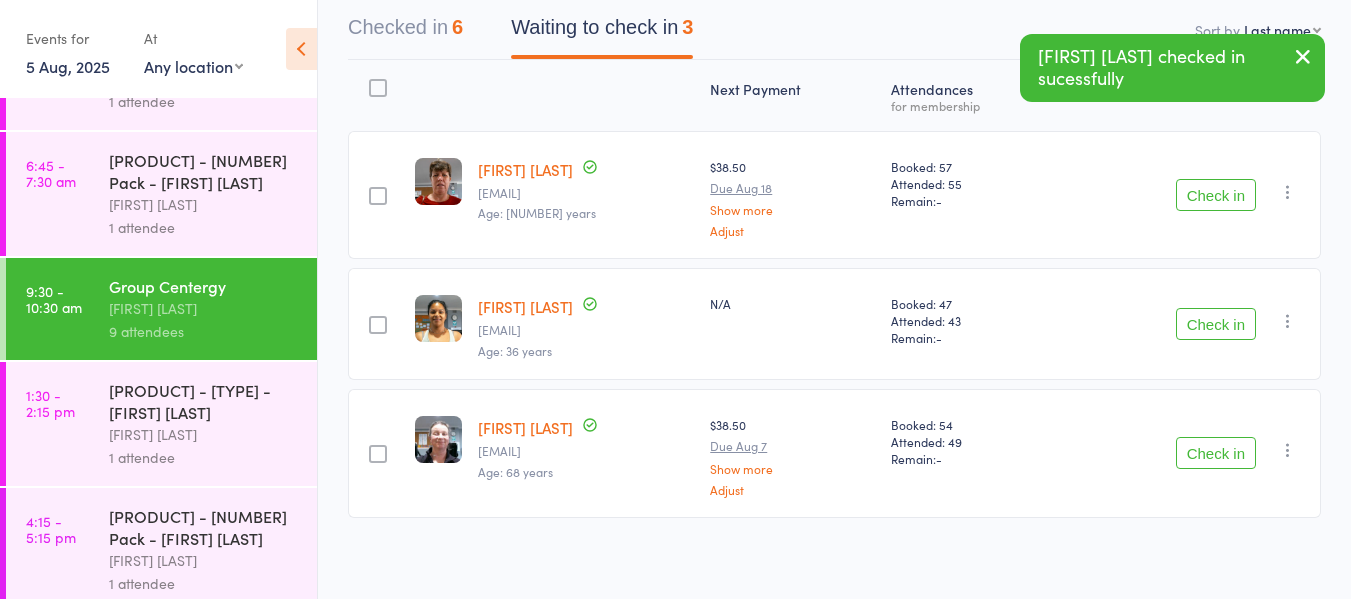 scroll, scrollTop: 0, scrollLeft: 0, axis: both 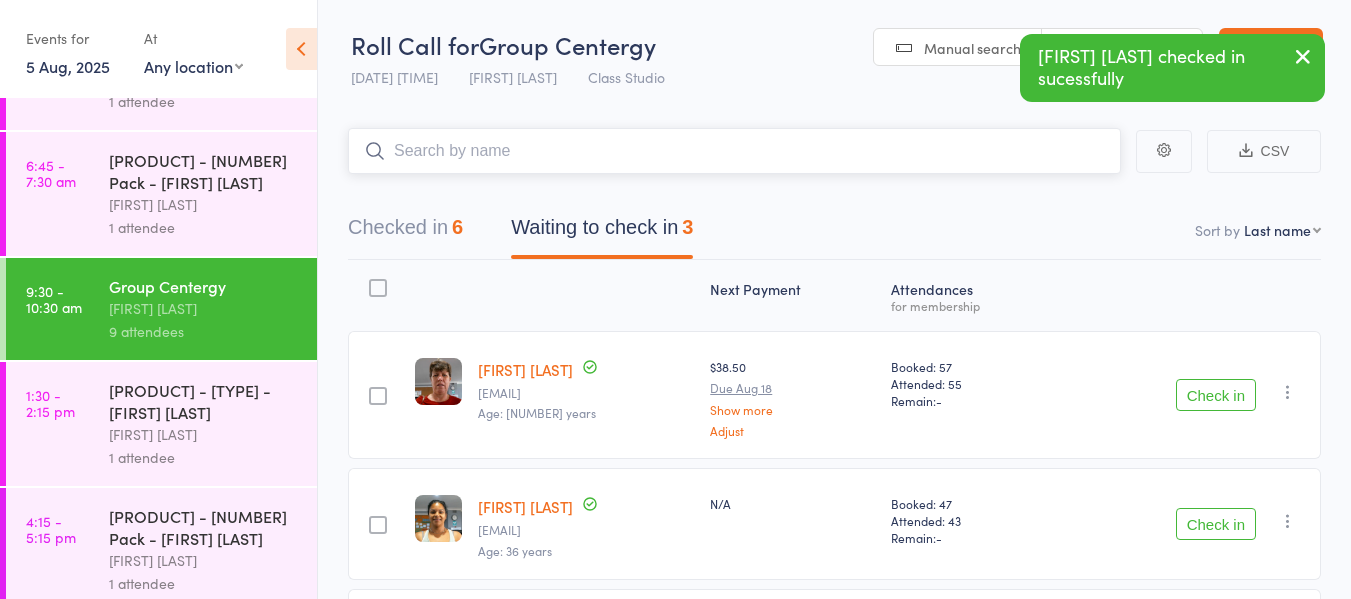 click at bounding box center [734, 151] 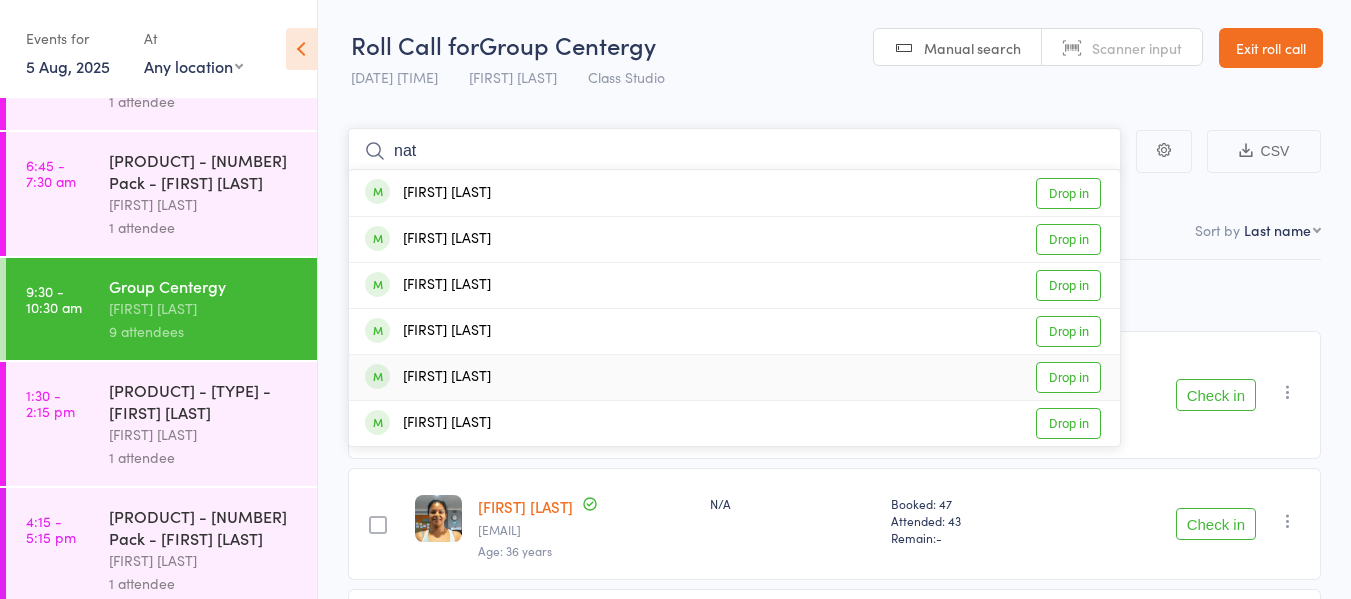 type on "nat" 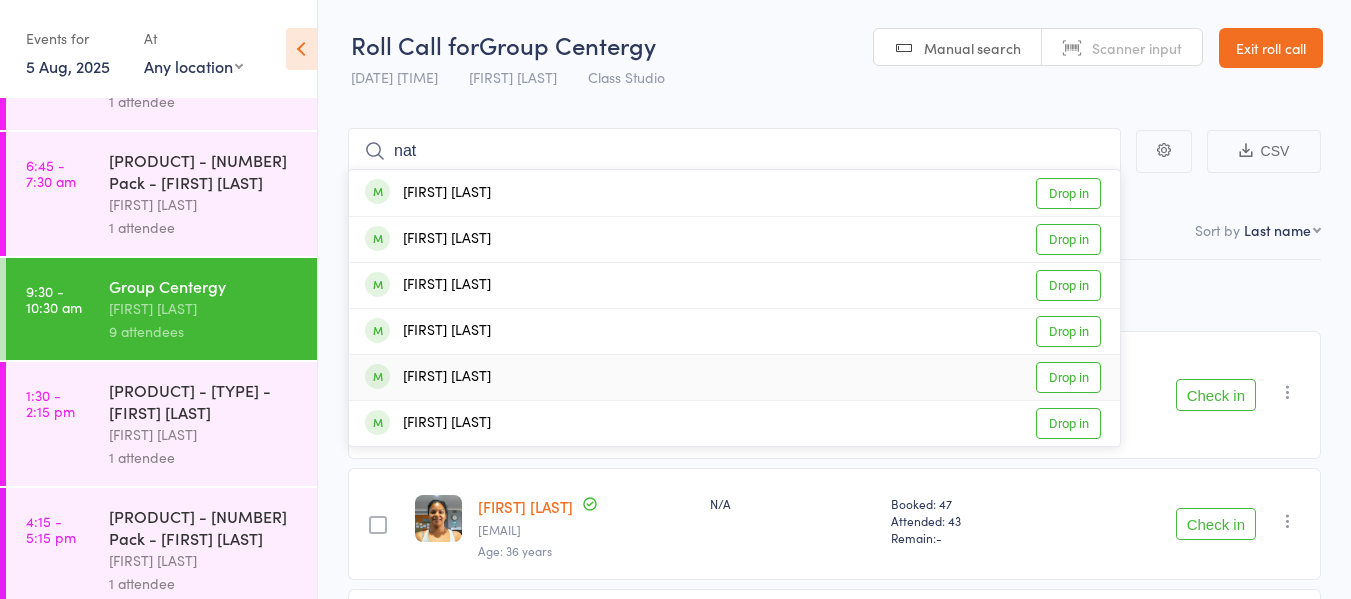 click on "Drop in" at bounding box center [1068, 377] 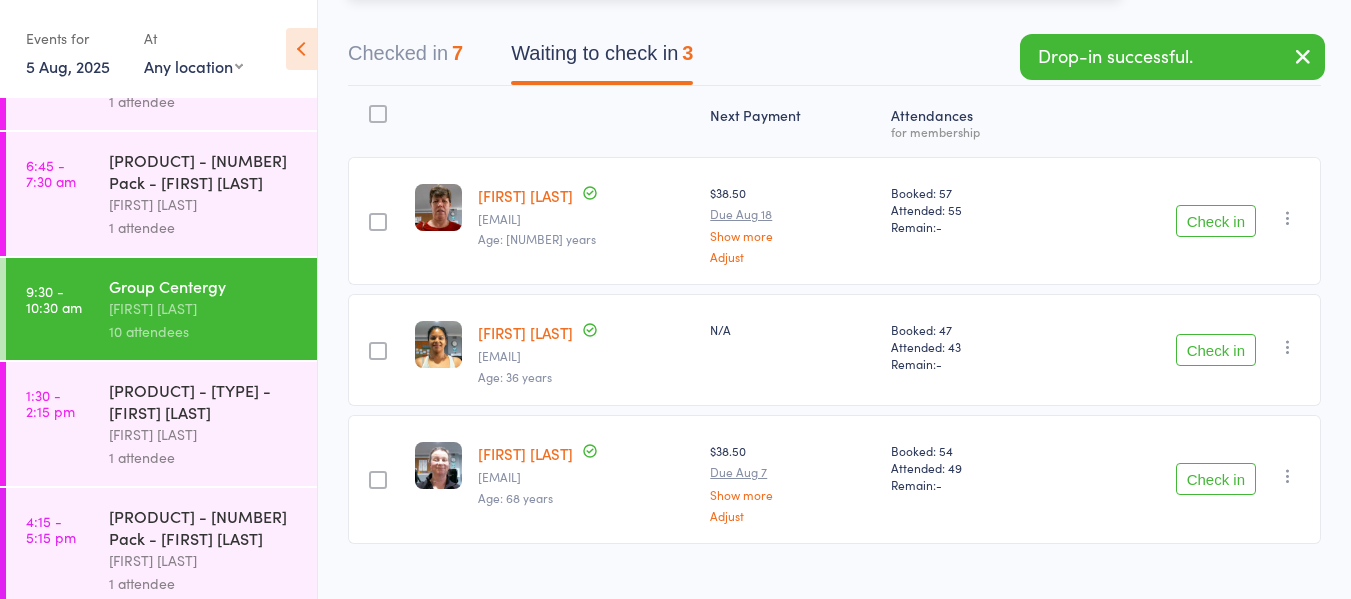 scroll, scrollTop: 206, scrollLeft: 0, axis: vertical 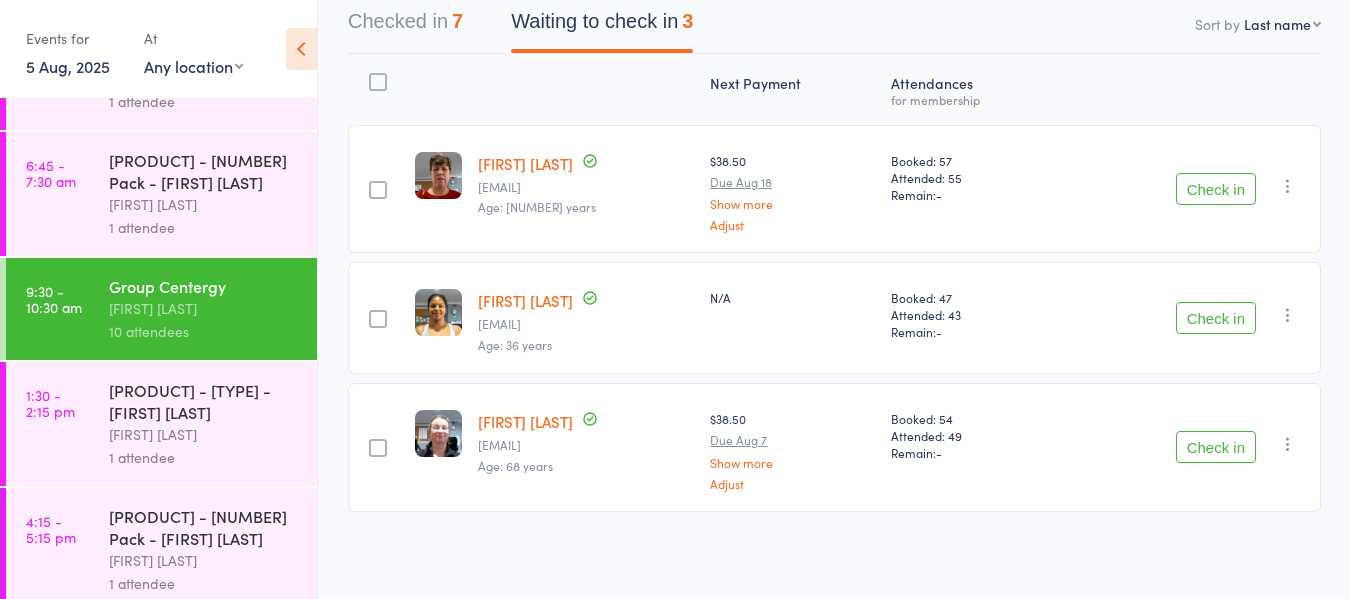 click on "Check in" at bounding box center (1216, 189) 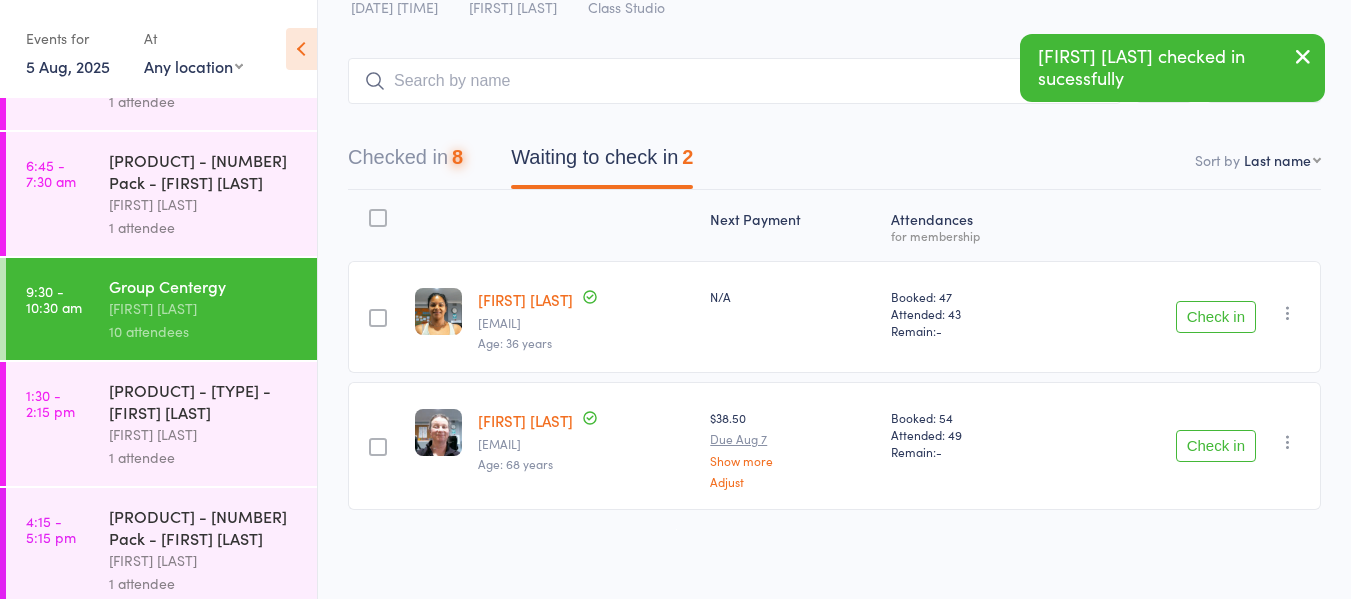 scroll, scrollTop: 69, scrollLeft: 0, axis: vertical 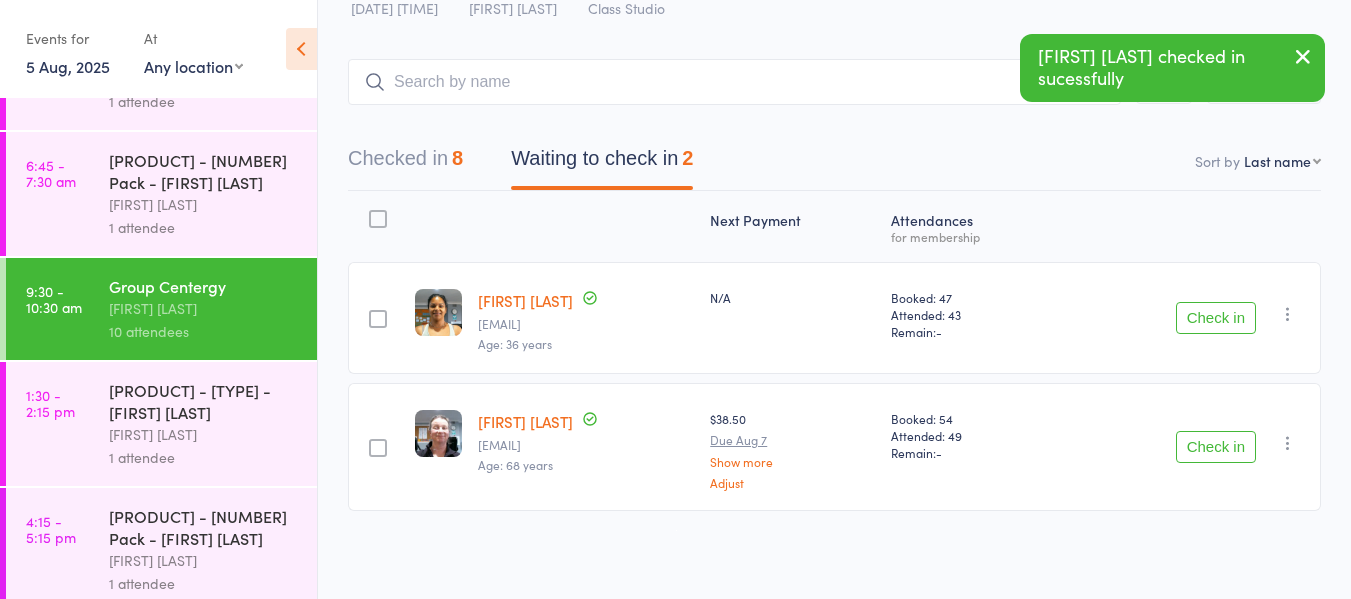 click on "Check in" at bounding box center [1216, 447] 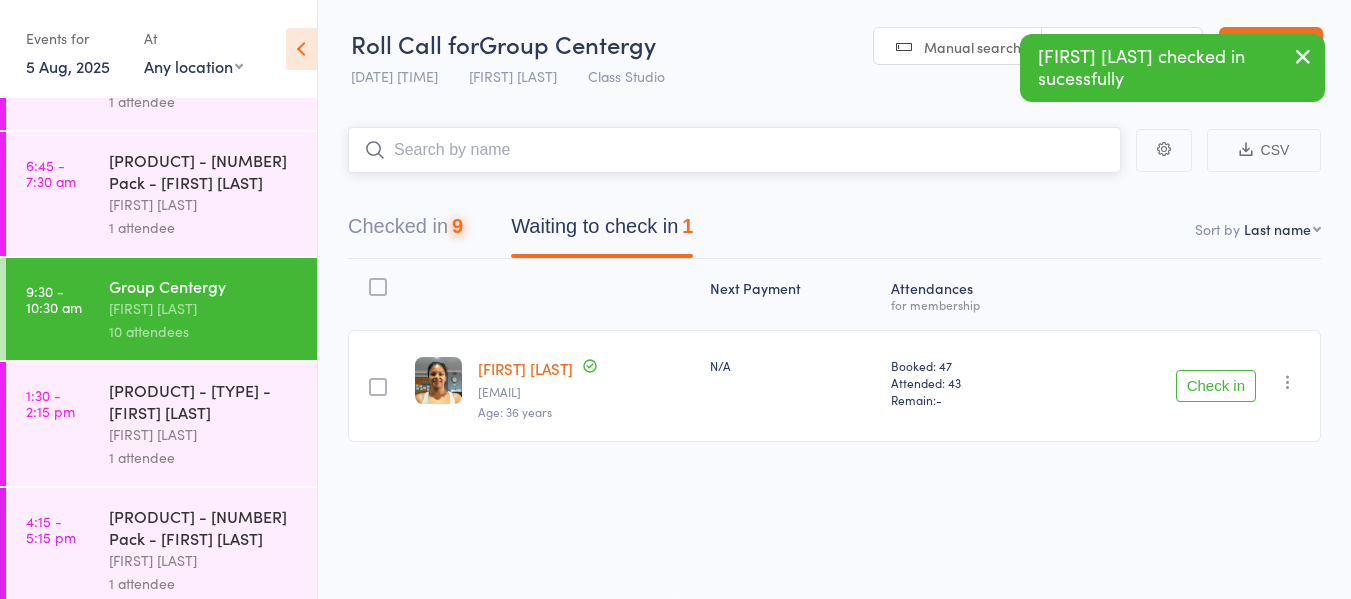 click at bounding box center (734, 150) 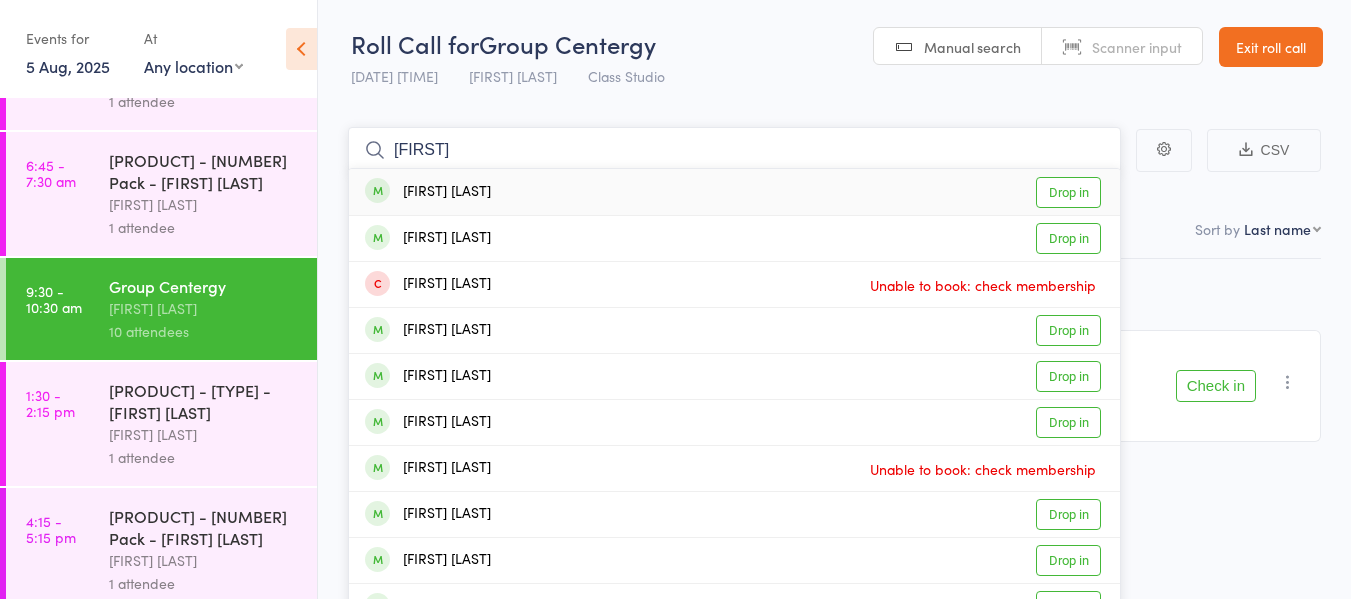 type on "[FIRST]" 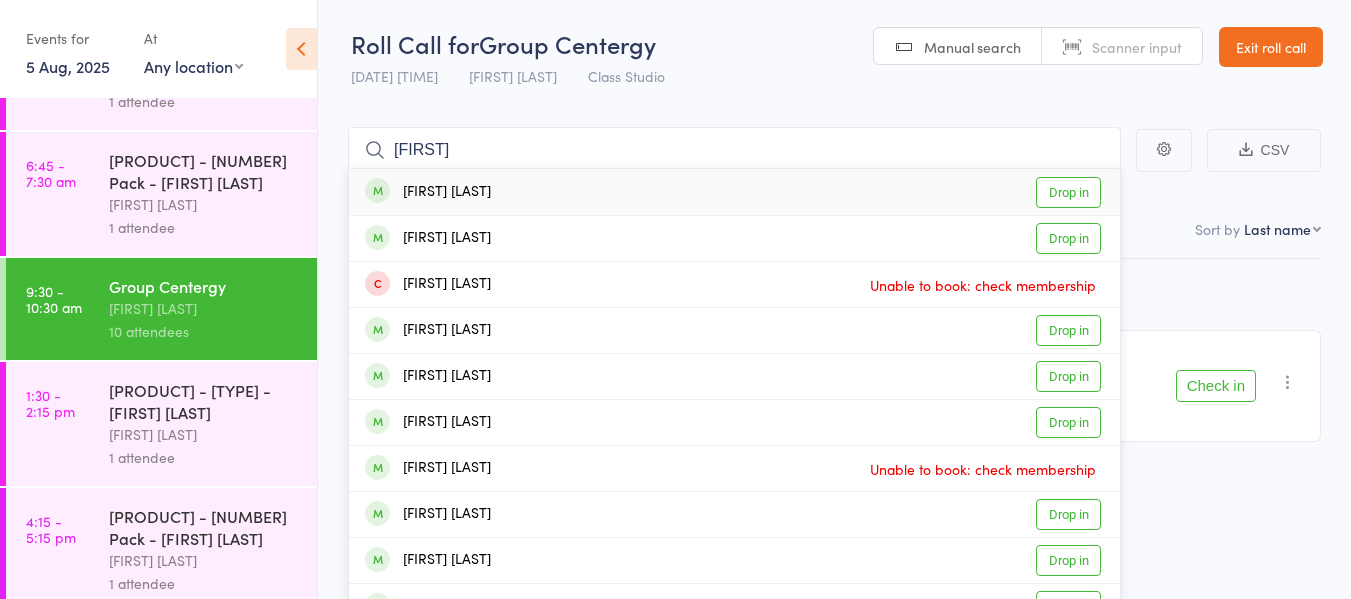 click on "Drop in" at bounding box center [1068, 192] 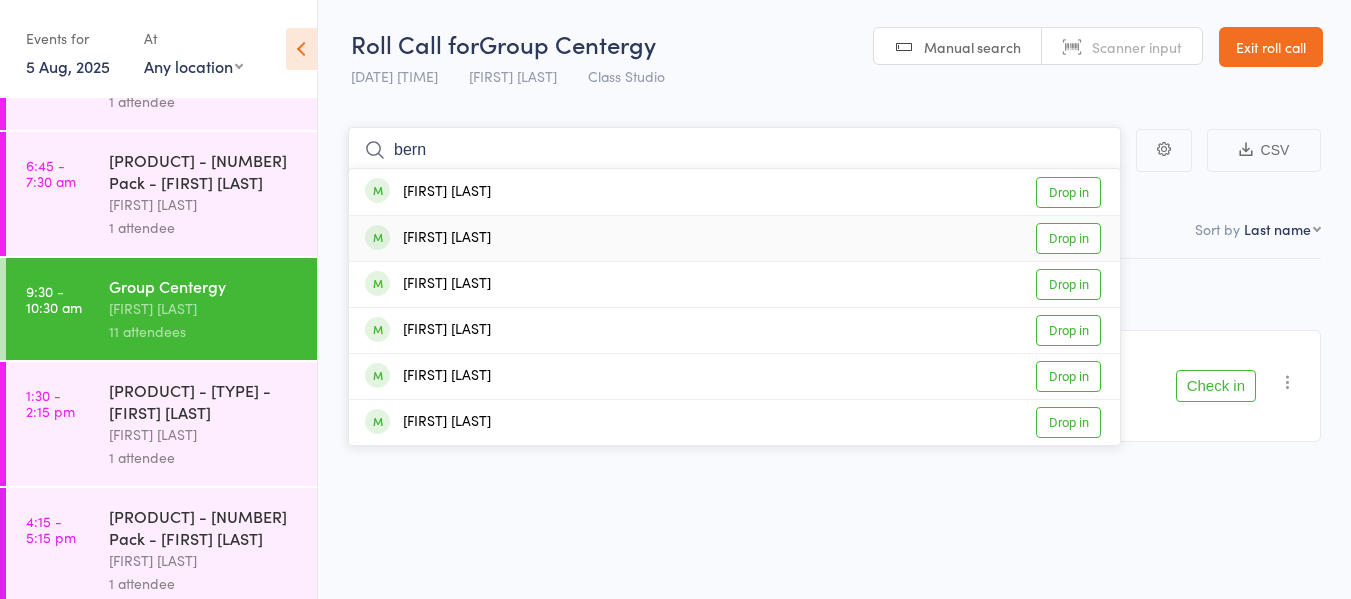 type on "bern" 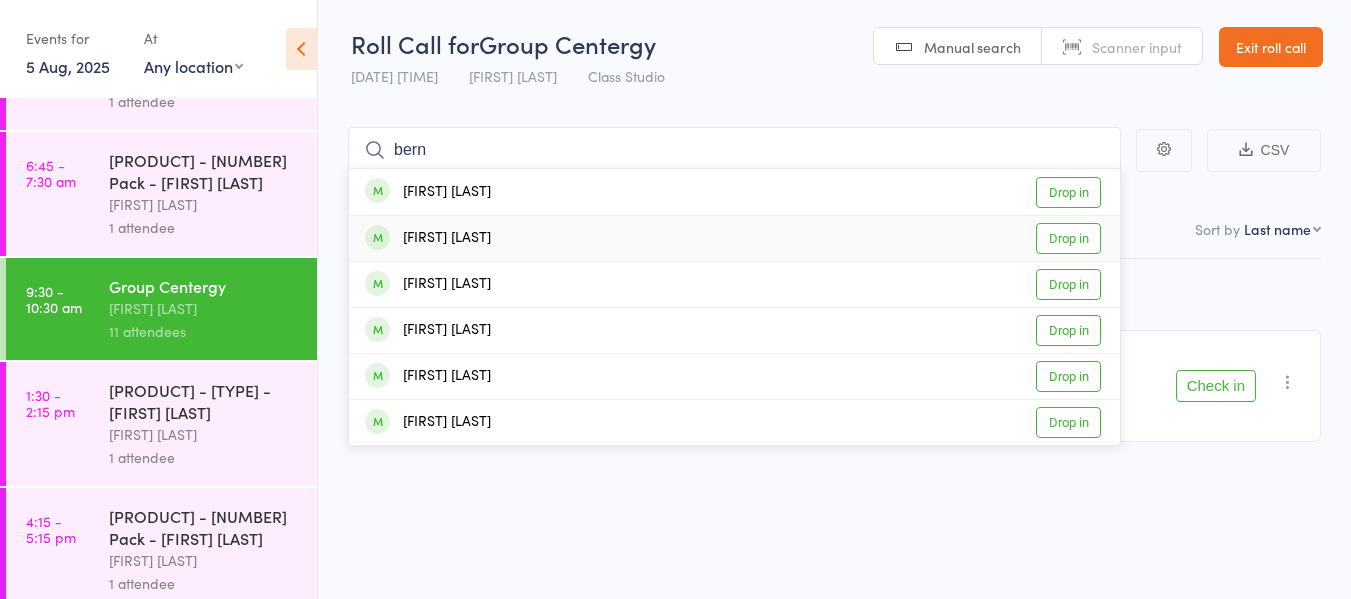 click on "Drop in" at bounding box center (1068, 238) 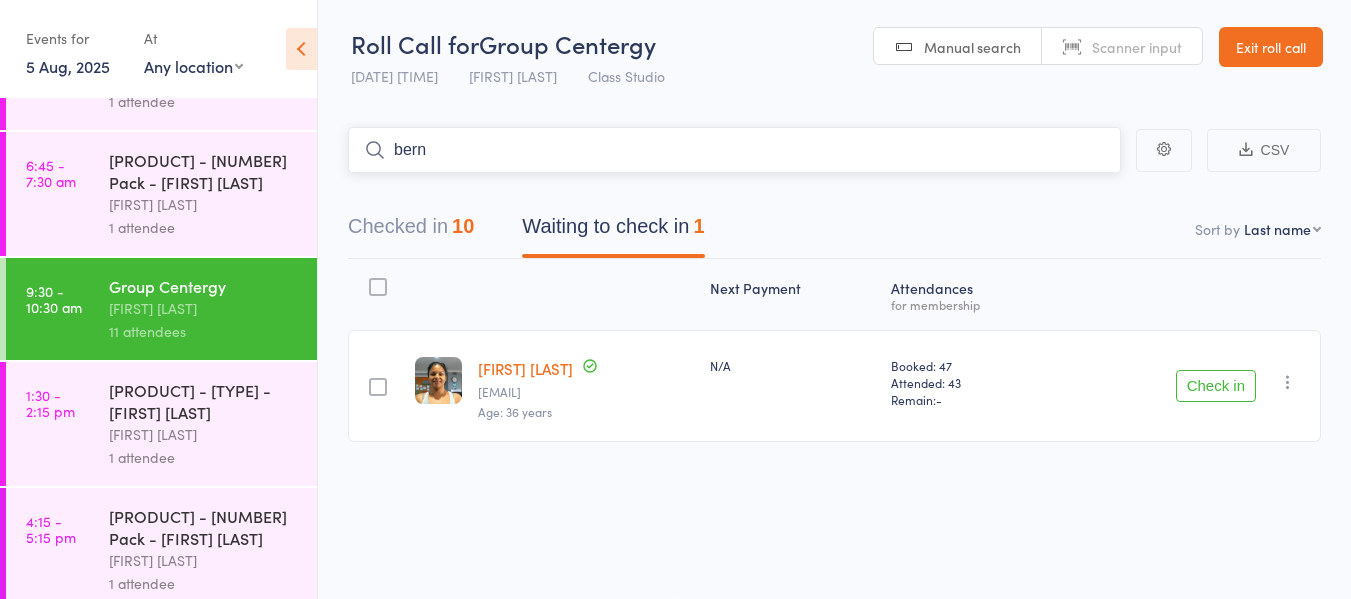 type 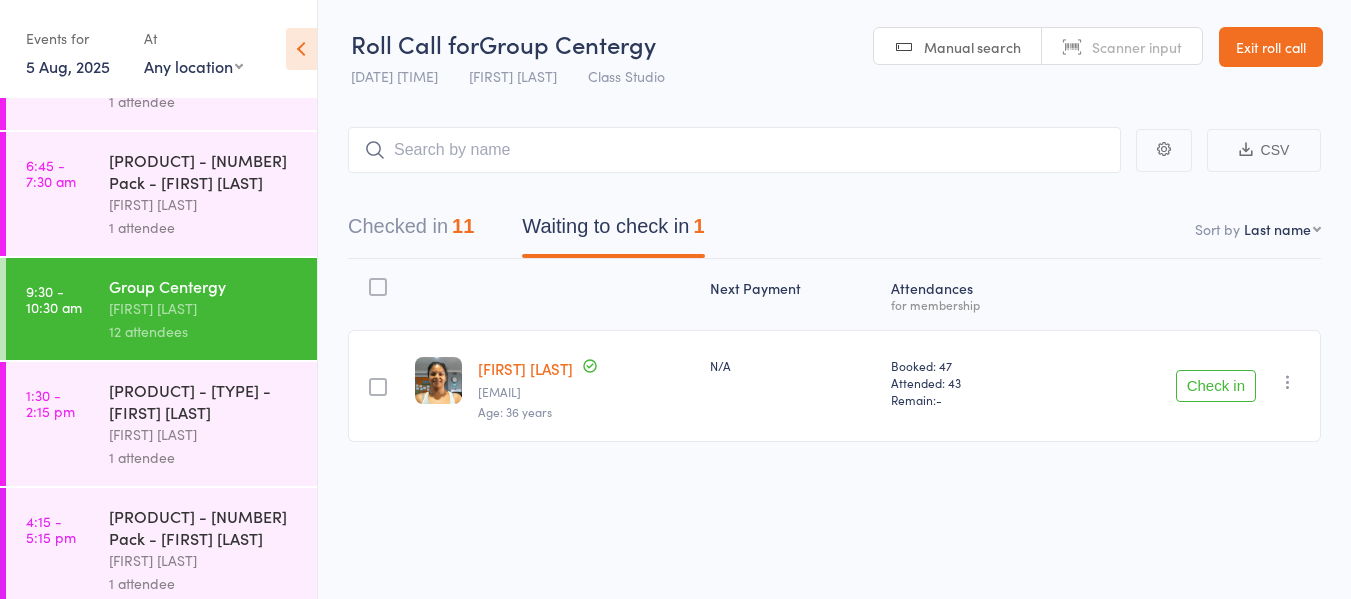 click on "Exit roll call" at bounding box center (1271, 47) 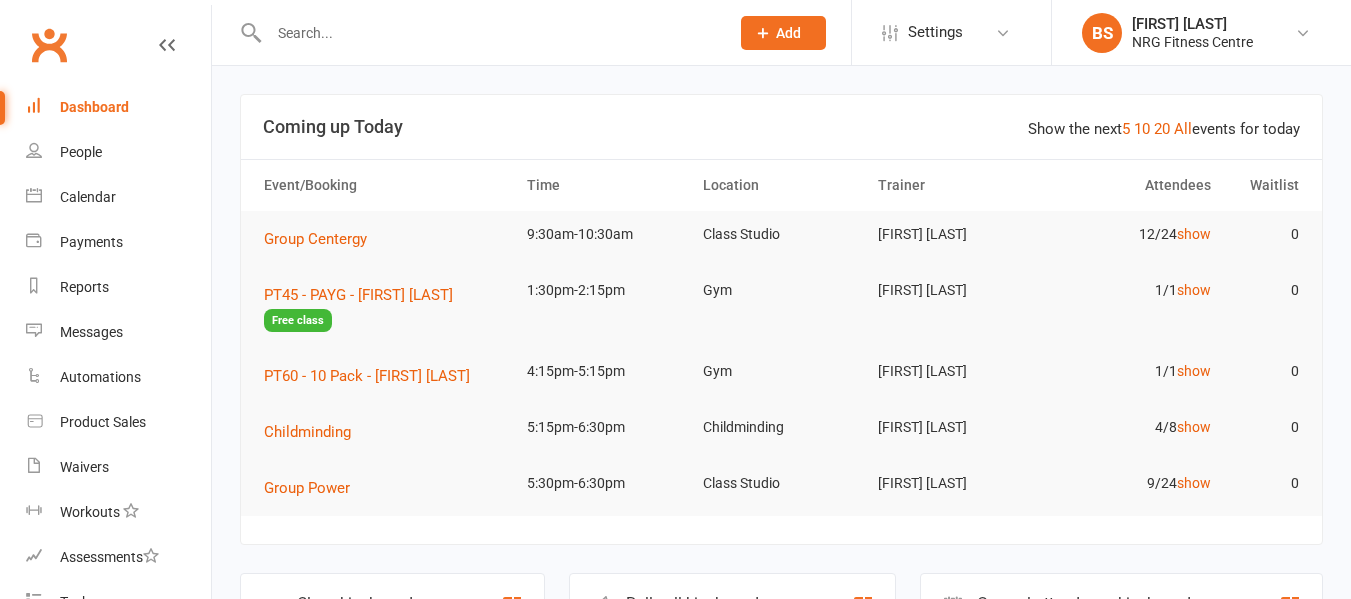 scroll, scrollTop: 0, scrollLeft: 0, axis: both 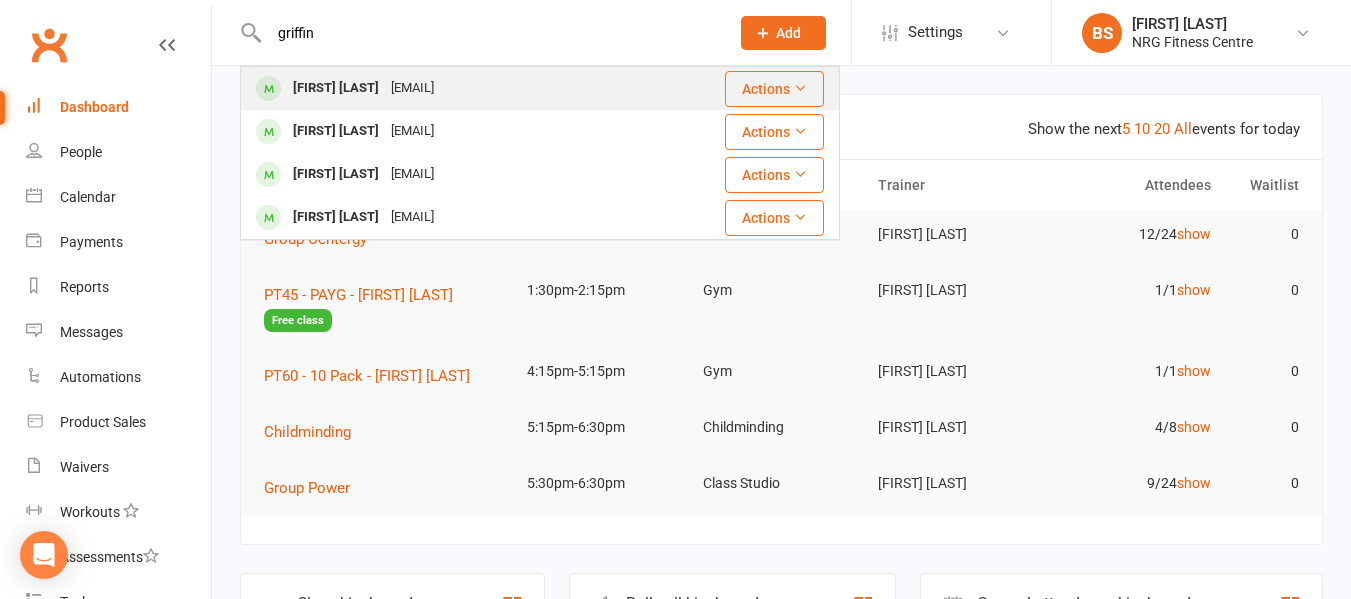 type on "griffin" 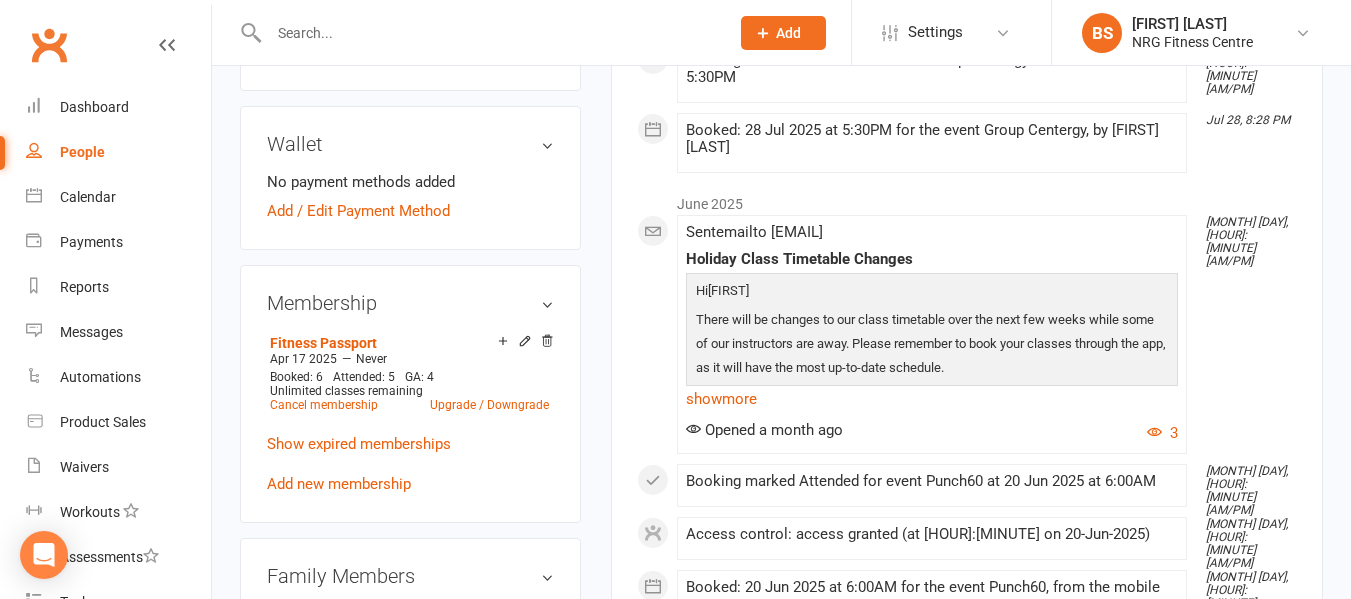 scroll, scrollTop: 700, scrollLeft: 0, axis: vertical 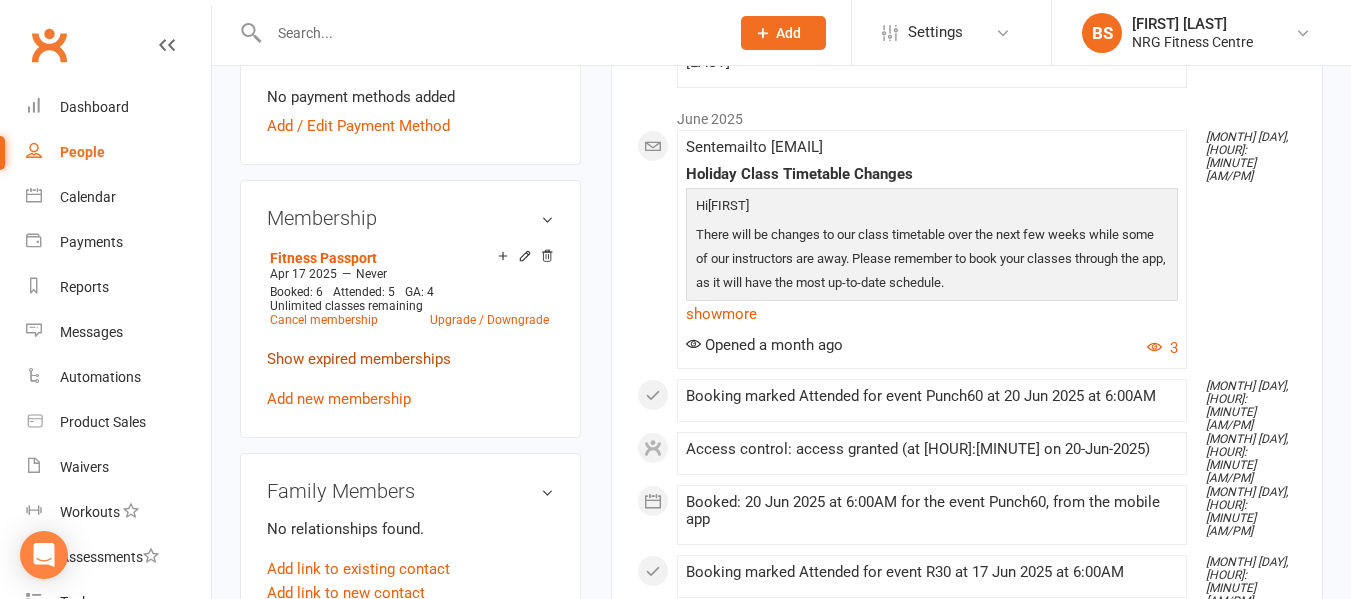 click on "Show expired memberships" at bounding box center [359, 359] 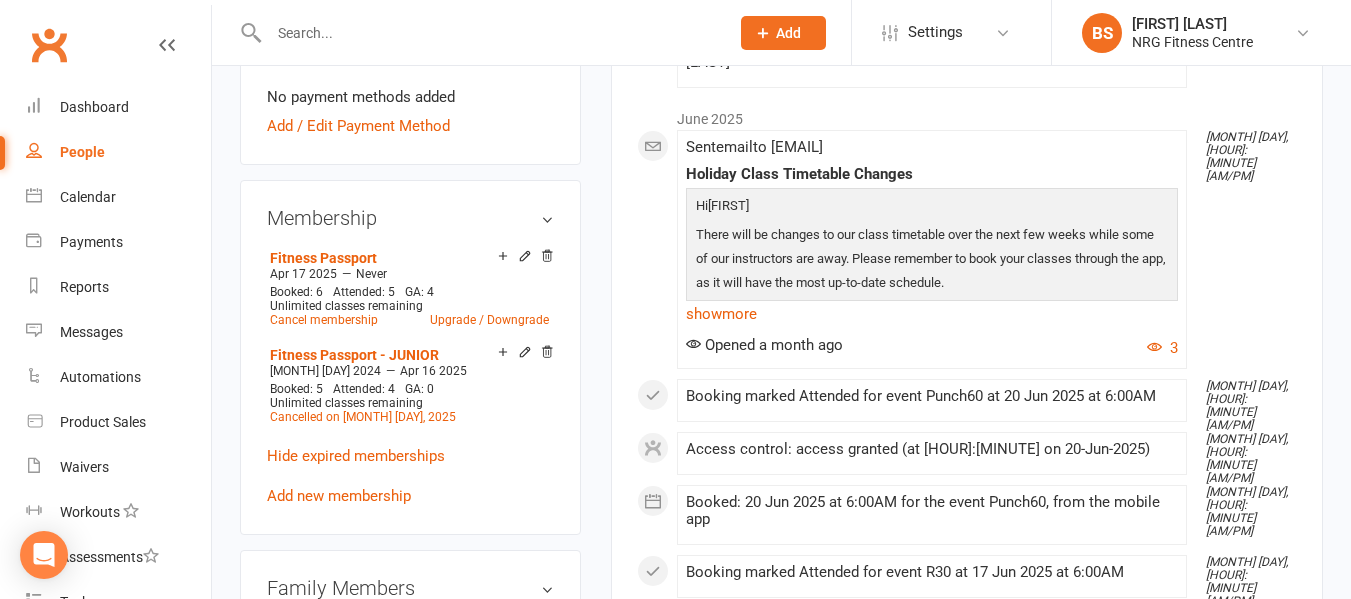 scroll, scrollTop: 500, scrollLeft: 0, axis: vertical 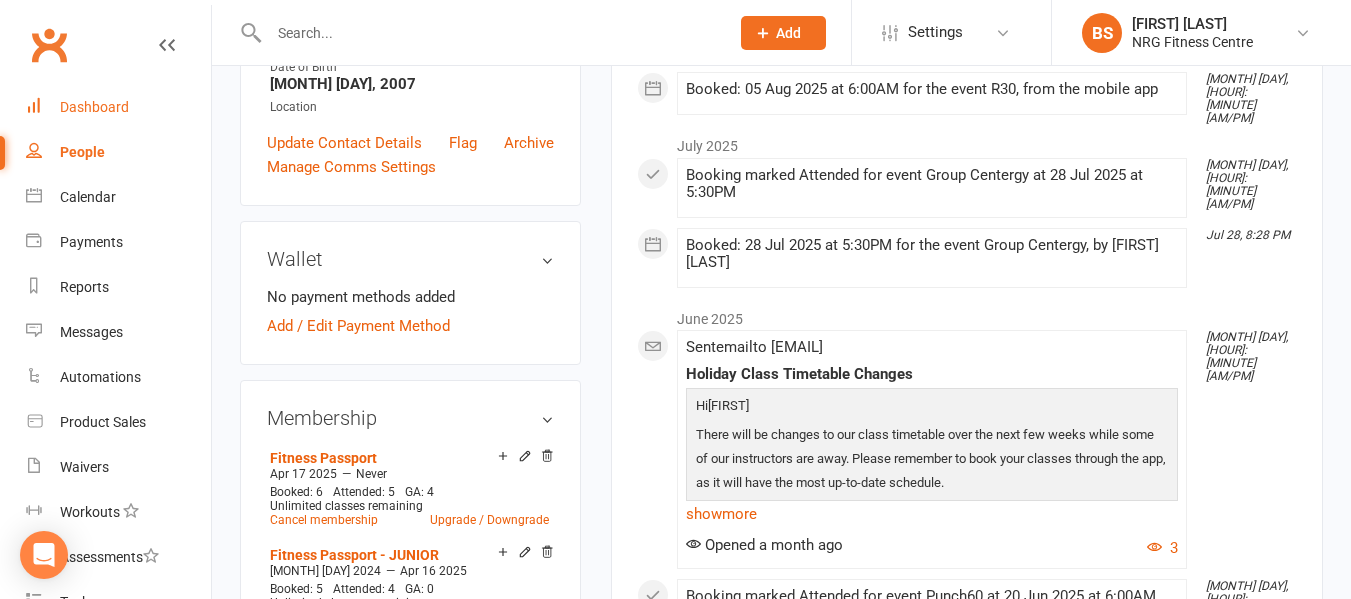 click on "Dashboard" at bounding box center (94, 107) 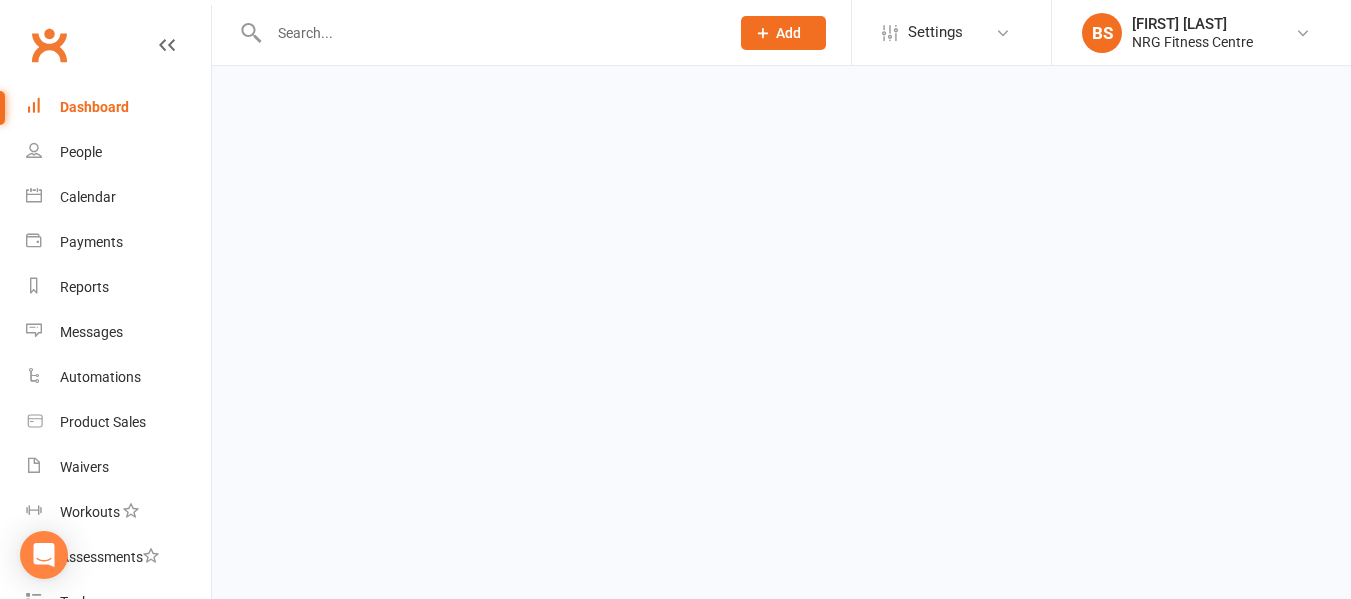 scroll, scrollTop: 0, scrollLeft: 0, axis: both 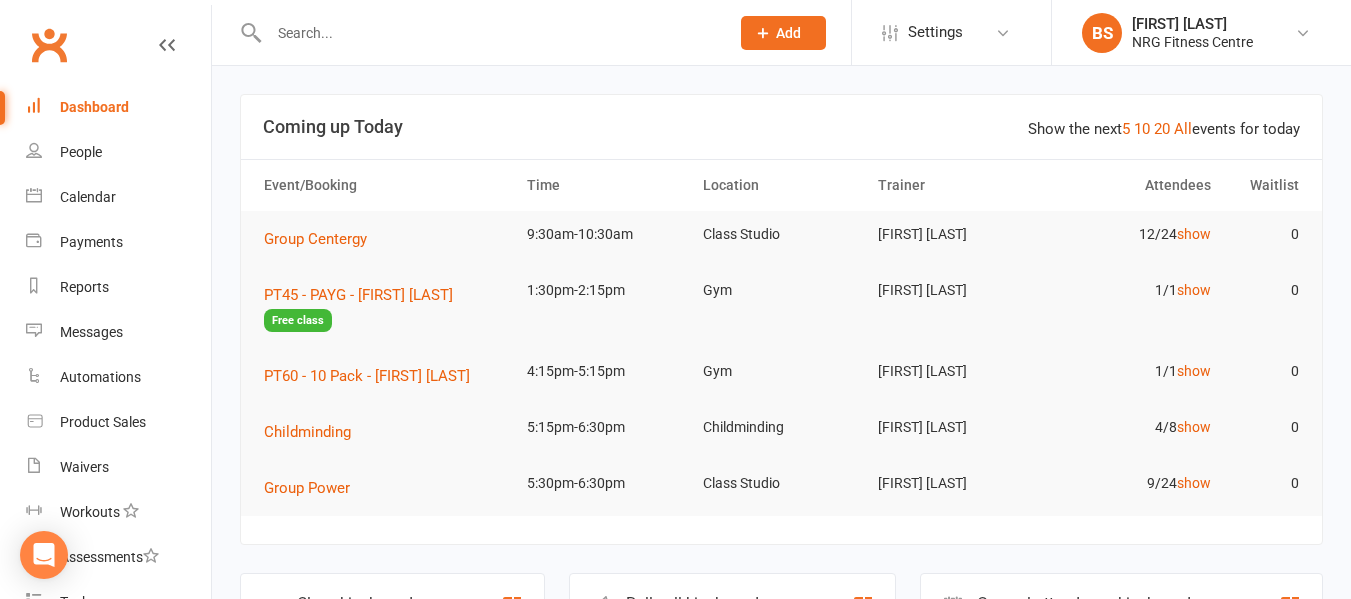 click at bounding box center [489, 33] 